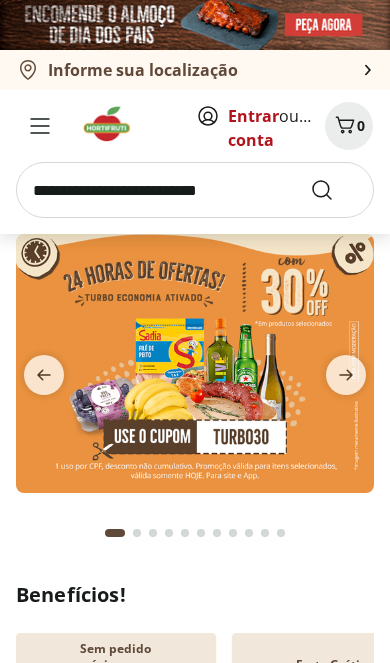 scroll, scrollTop: 0, scrollLeft: 0, axis: both 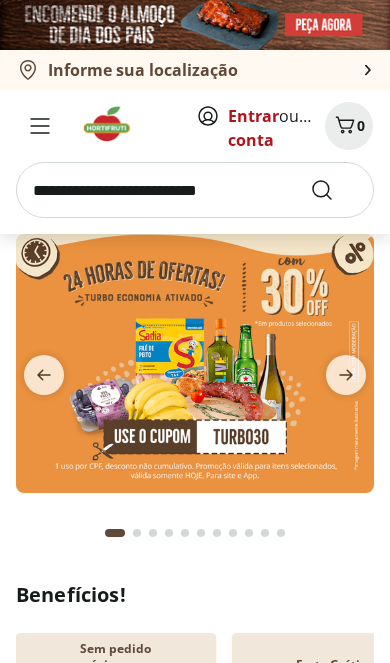 click on "Entrar" at bounding box center (253, 116) 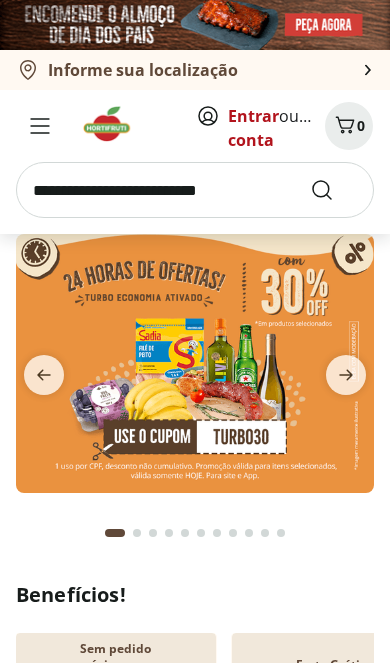 scroll, scrollTop: 0, scrollLeft: 0, axis: both 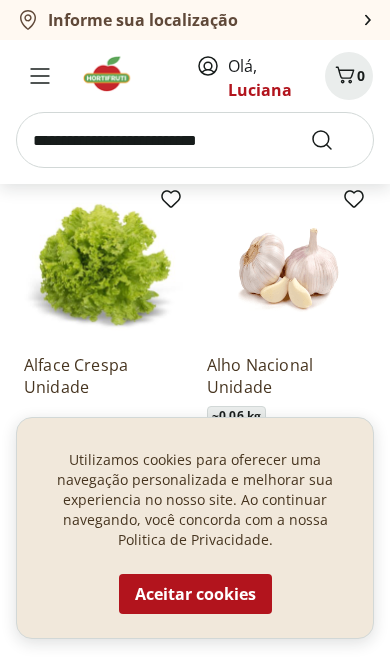 click on "Aceitar cookies" at bounding box center (195, 594) 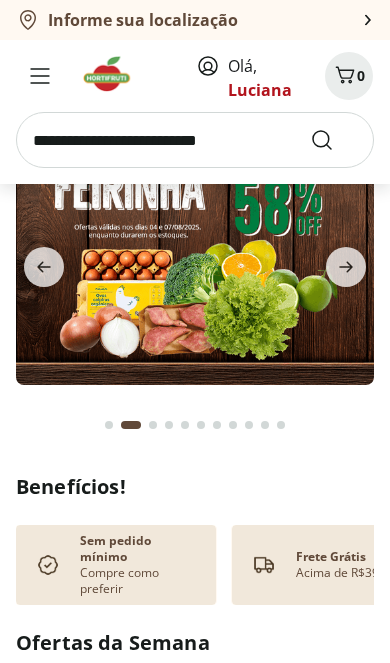scroll, scrollTop: 0, scrollLeft: 0, axis: both 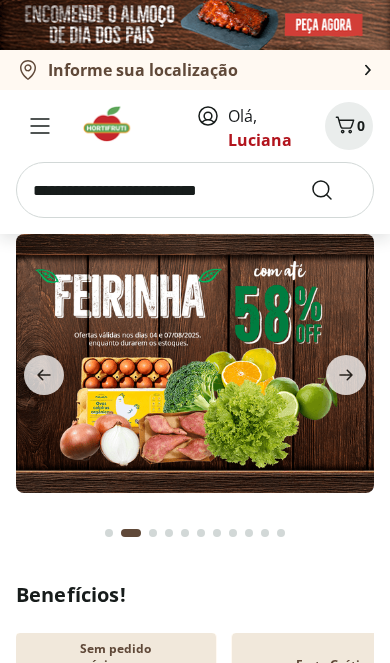 click 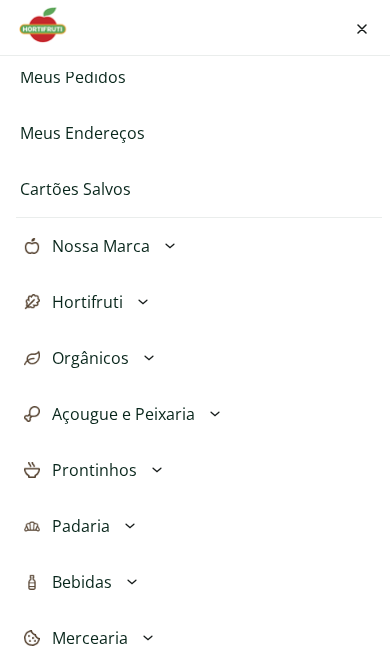 scroll, scrollTop: 189, scrollLeft: 0, axis: vertical 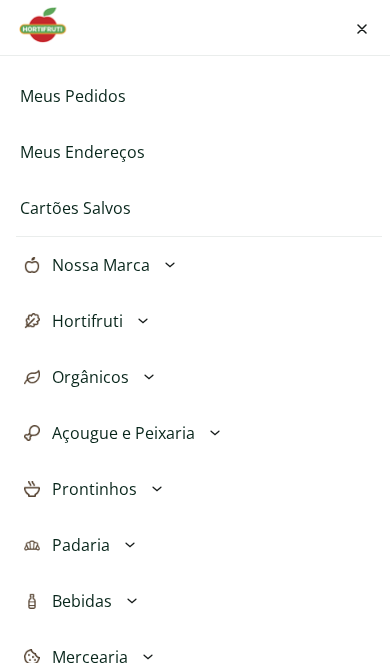 click 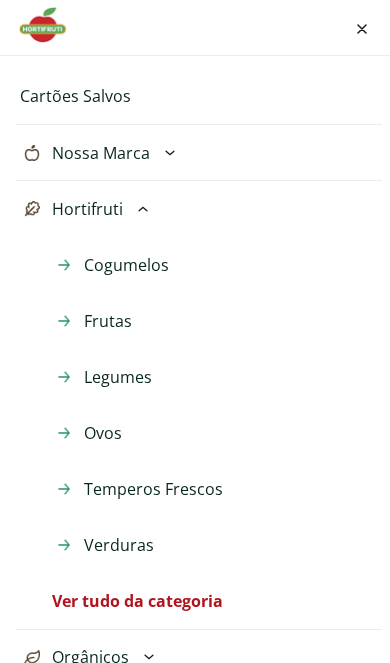 scroll, scrollTop: 305, scrollLeft: 0, axis: vertical 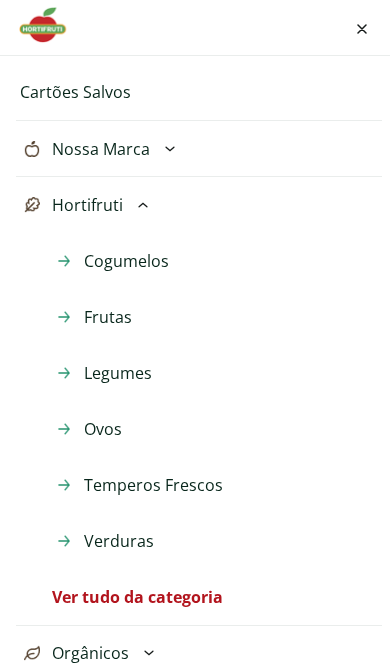 click on "Frutas" at bounding box center [108, 317] 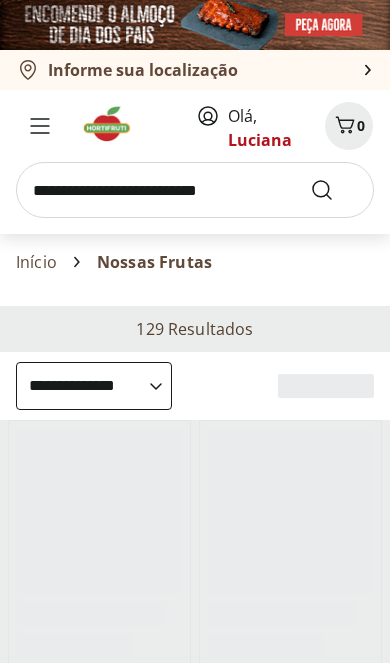 select on "**********" 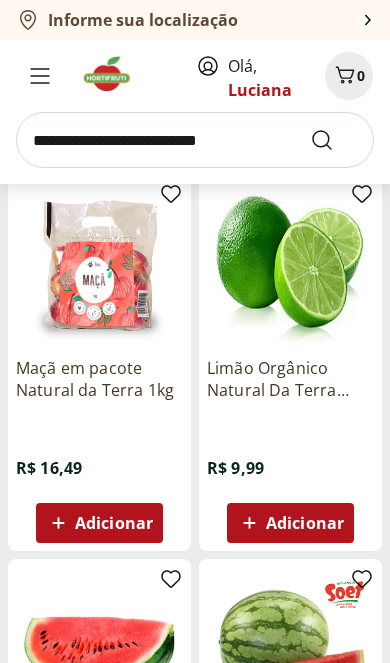 click on "Adicionar" at bounding box center [305, 523] 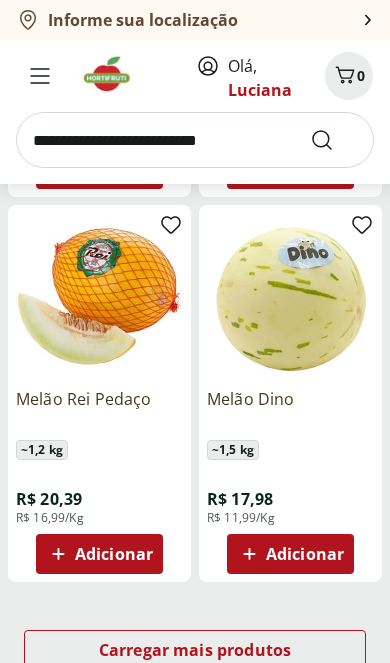 scroll, scrollTop: 2141, scrollLeft: 0, axis: vertical 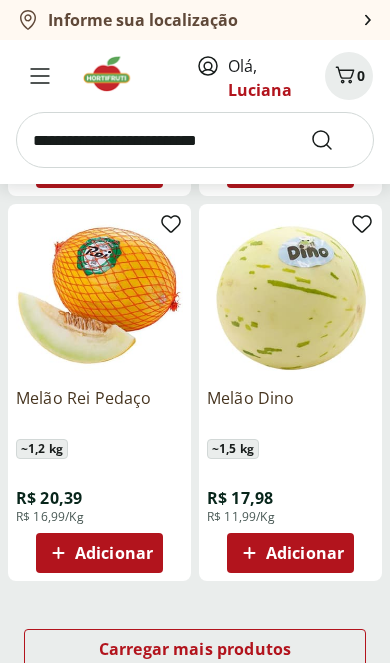click on "Carregar mais produtos" at bounding box center (195, 649) 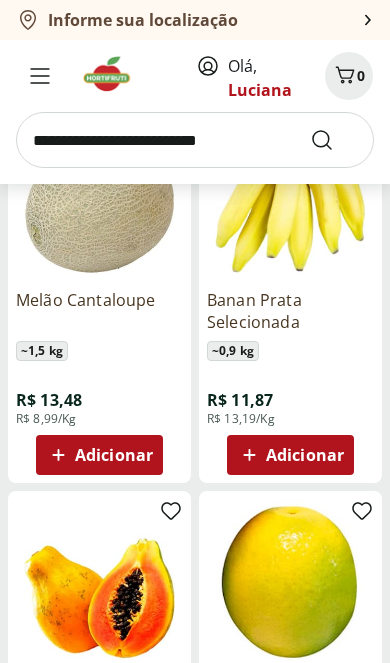 scroll, scrollTop: 3400, scrollLeft: 0, axis: vertical 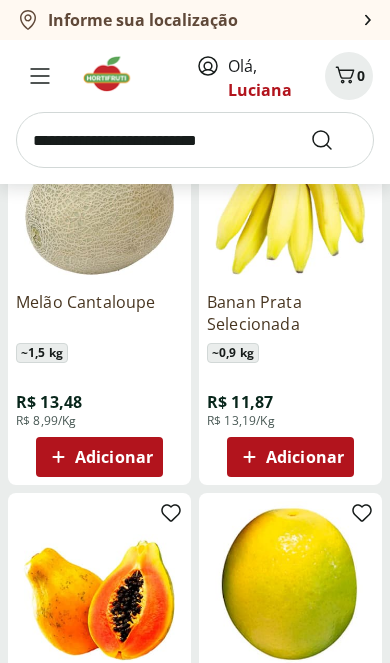 click on "Adicionar" at bounding box center [305, 457] 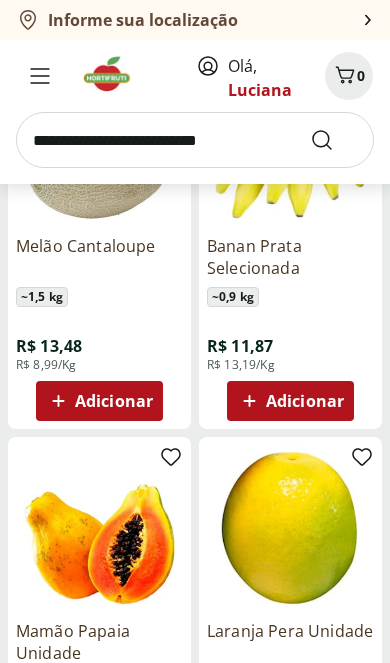 scroll, scrollTop: 3433, scrollLeft: 0, axis: vertical 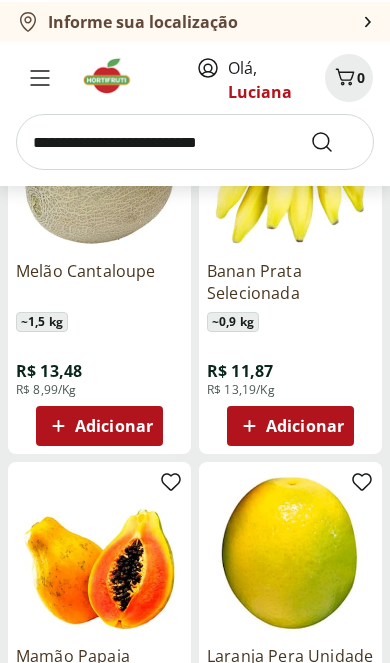 click at bounding box center (290, 166) 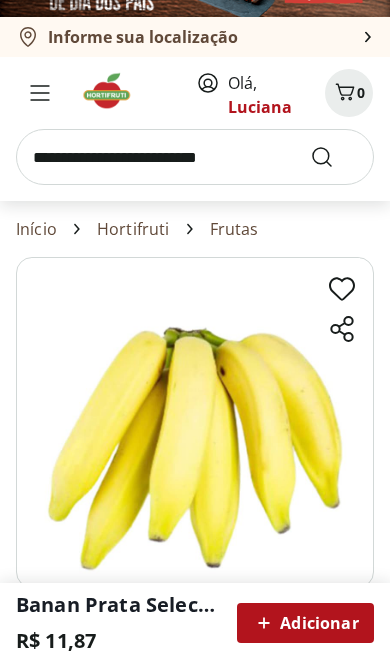 click on "Adicionar" at bounding box center [305, 623] 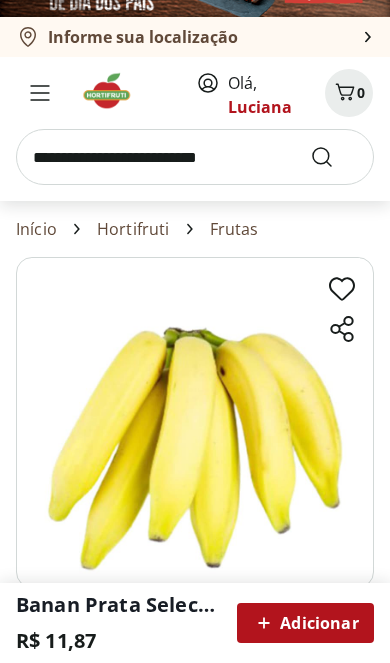 click on "Adicionar" at bounding box center [305, 623] 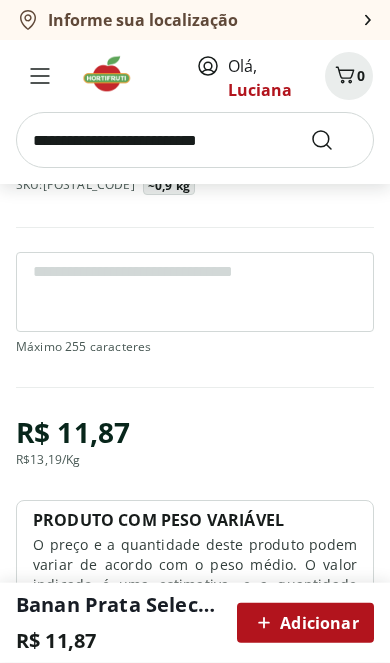 scroll, scrollTop: 702, scrollLeft: 0, axis: vertical 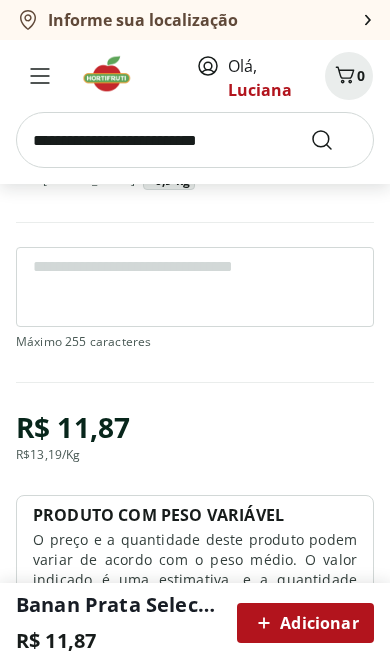click on "Adicionar" at bounding box center (305, 623) 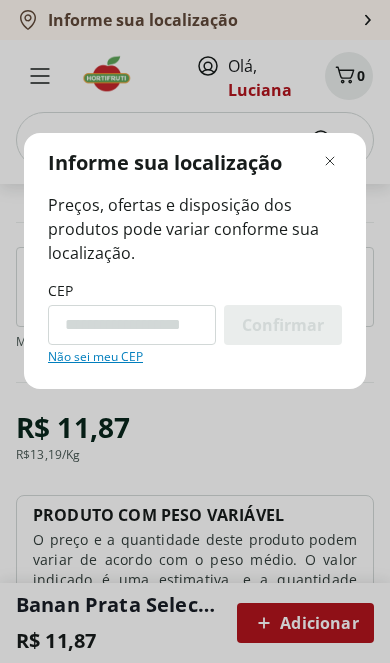 scroll, scrollTop: 702, scrollLeft: 0, axis: vertical 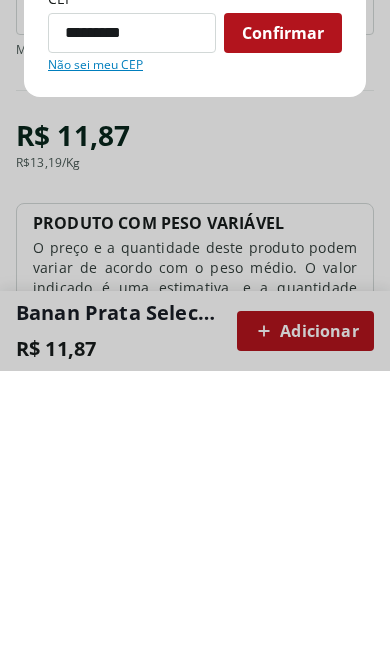type on "*********" 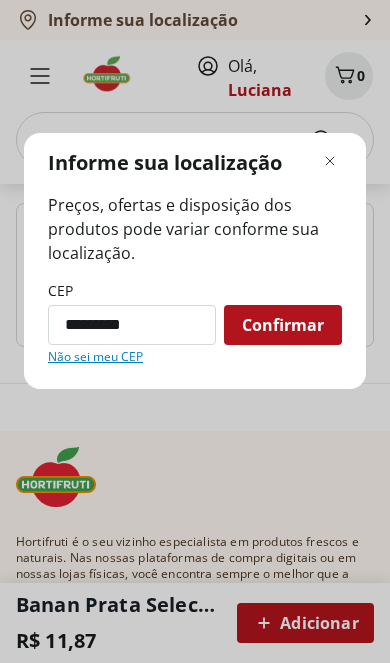 click on "Confirmar" at bounding box center (283, 325) 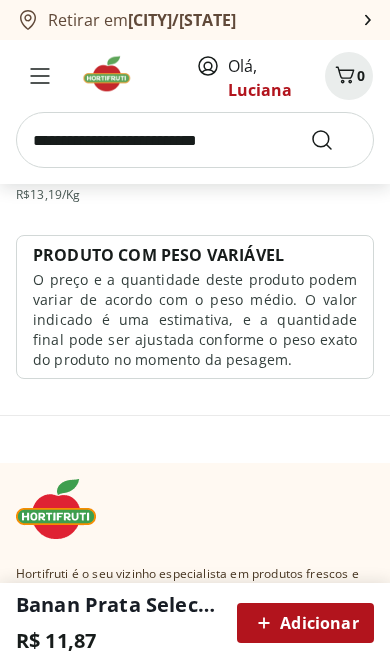 scroll, scrollTop: 963, scrollLeft: 0, axis: vertical 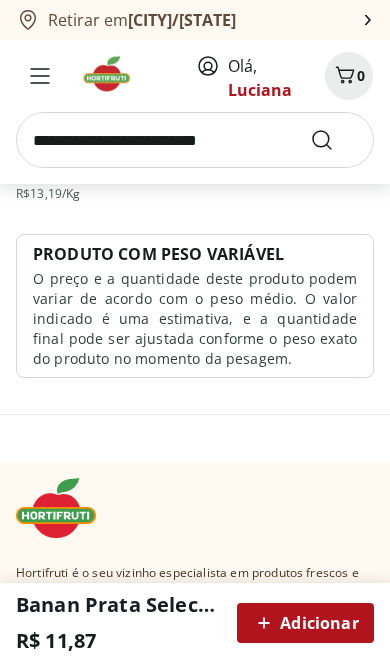 click on "Adicionar" at bounding box center (305, 623) 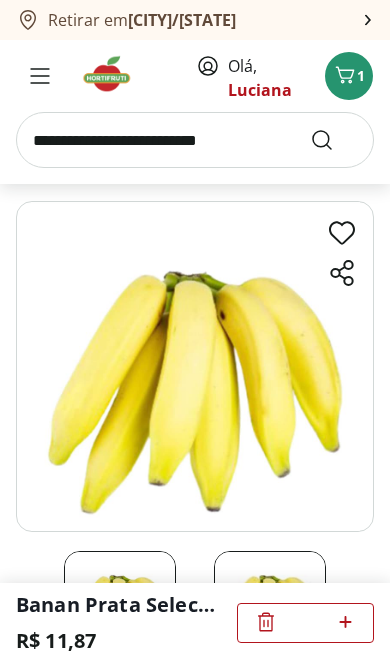 scroll, scrollTop: 0, scrollLeft: 0, axis: both 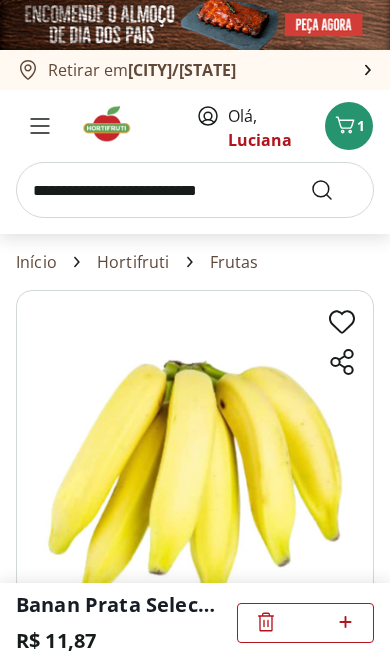 select on "**********" 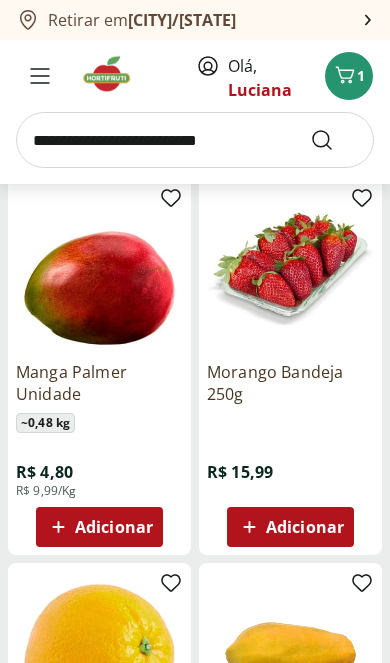 scroll, scrollTop: 4099, scrollLeft: 0, axis: vertical 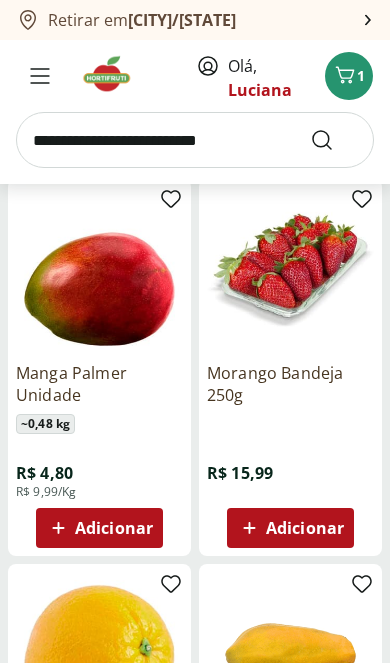 click on "Adicionar" at bounding box center (114, 528) 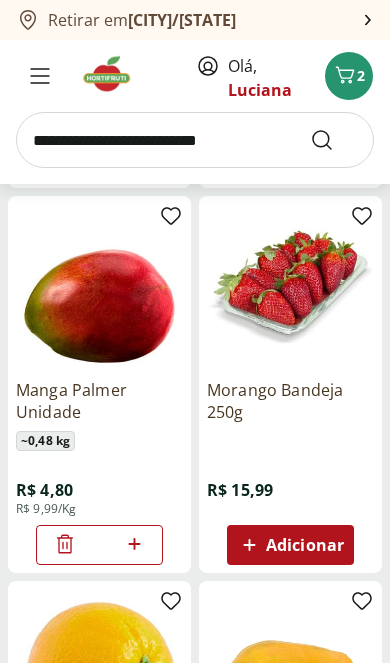 scroll, scrollTop: 4073, scrollLeft: 0, axis: vertical 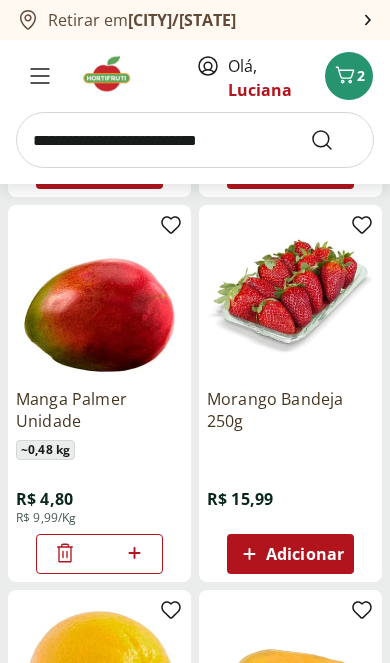 click 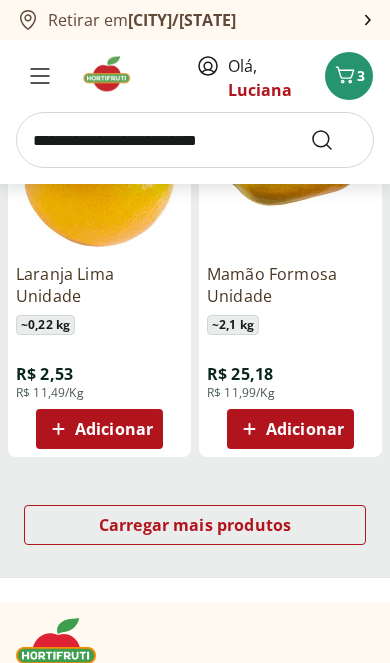 click on "Carregar mais produtos" at bounding box center (195, 525) 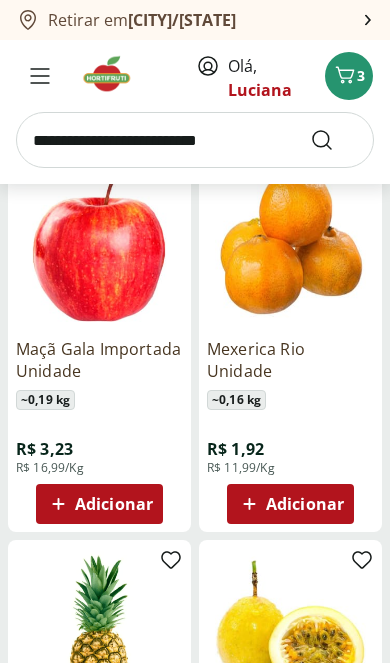 scroll, scrollTop: 4900, scrollLeft: 0, axis: vertical 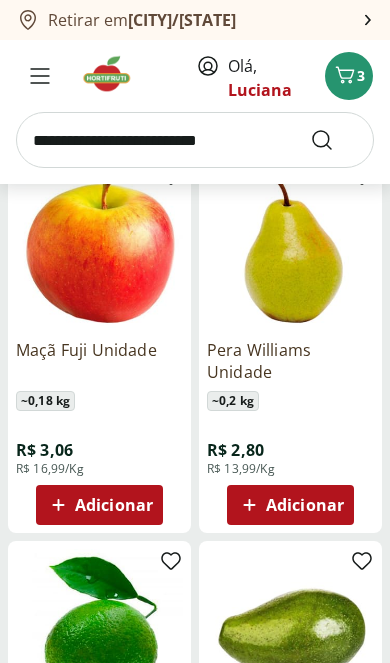 click on "Adicionar" at bounding box center [114, 505] 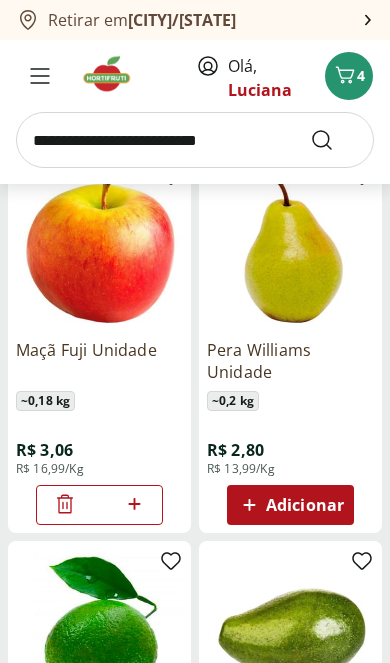scroll, scrollTop: 6056, scrollLeft: 0, axis: vertical 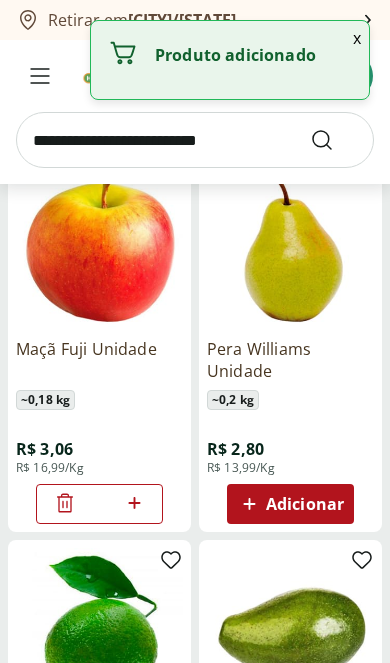 click 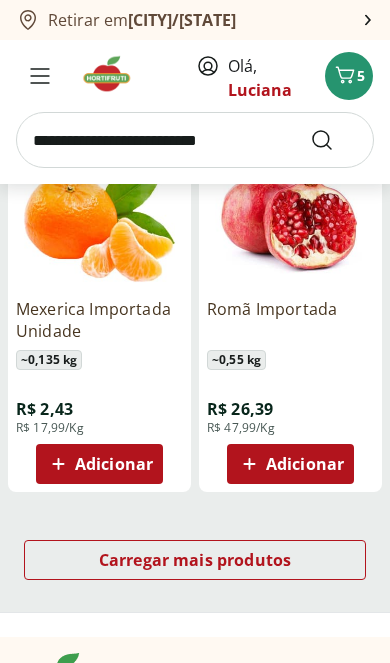 click on "Carregar mais produtos" at bounding box center [195, 560] 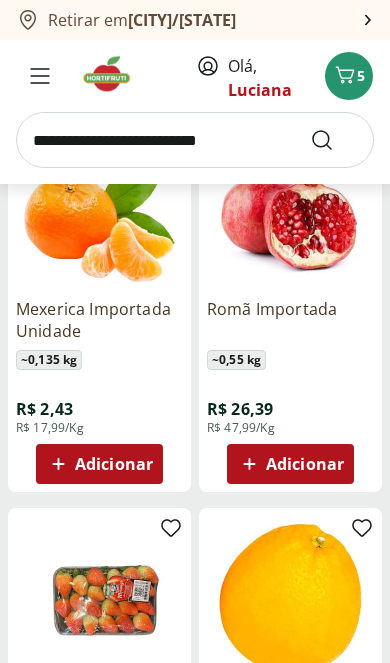 scroll, scrollTop: 6866, scrollLeft: 0, axis: vertical 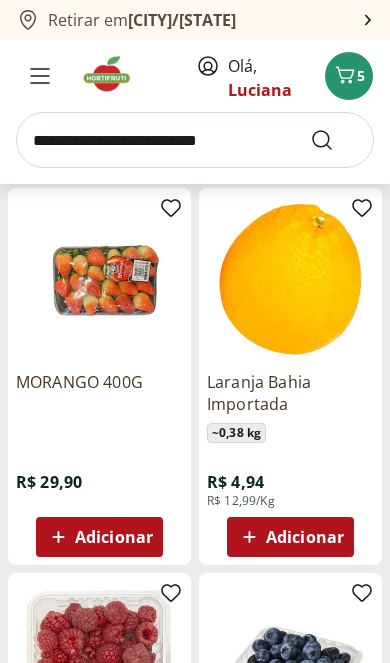 click on "Adicionar" at bounding box center (305, 537) 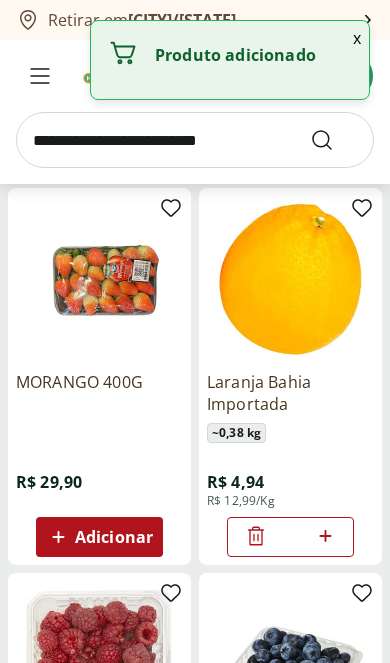 click 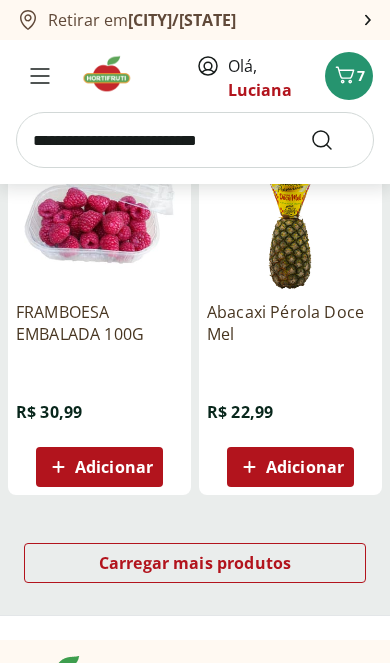 scroll, scrollTop: 9182, scrollLeft: 0, axis: vertical 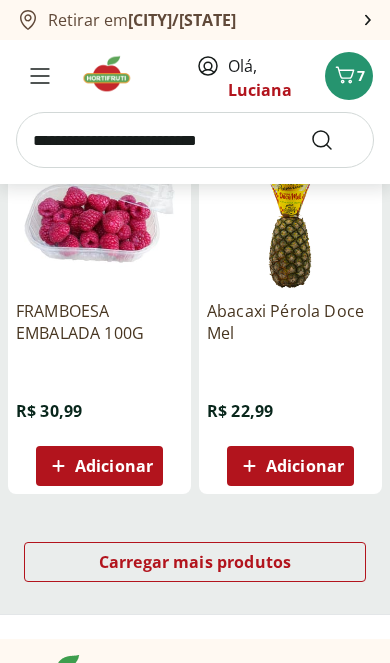 click on "Carregar mais produtos" at bounding box center (195, 562) 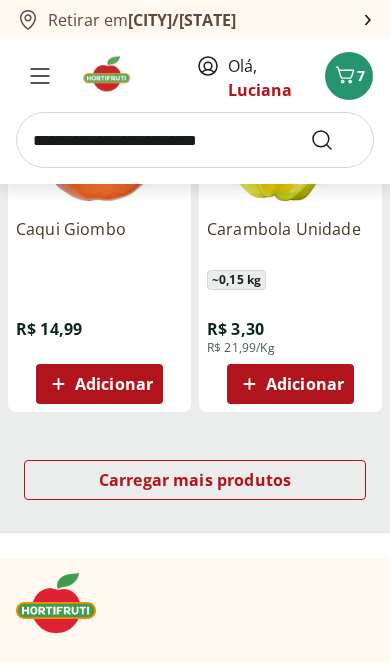 click on "Carregar mais produtos" at bounding box center [195, 480] 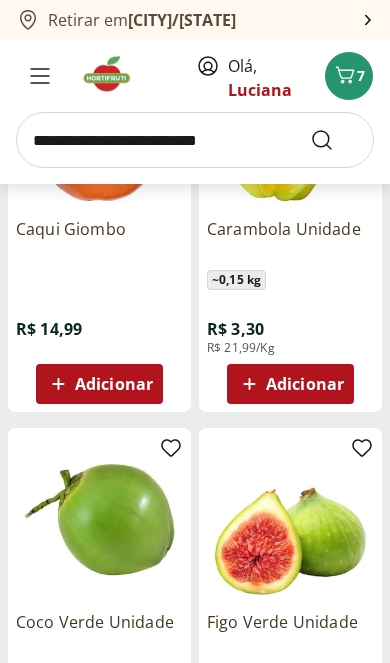 scroll, scrollTop: 11583, scrollLeft: 0, axis: vertical 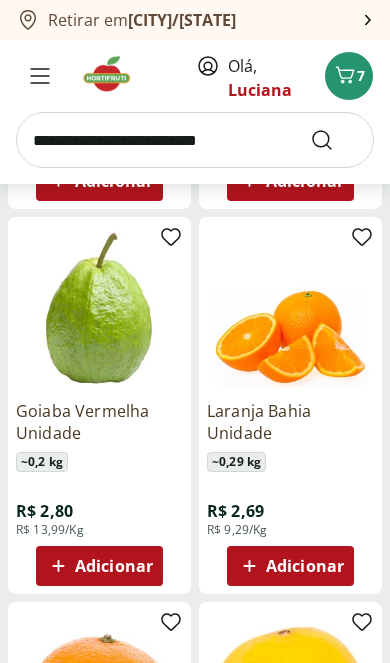 click on "Adicionar" at bounding box center (305, 566) 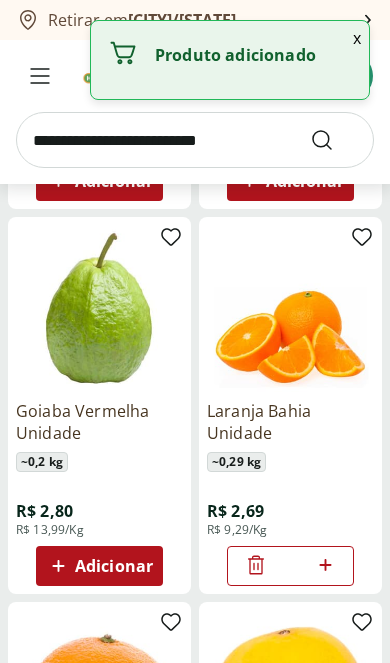 click 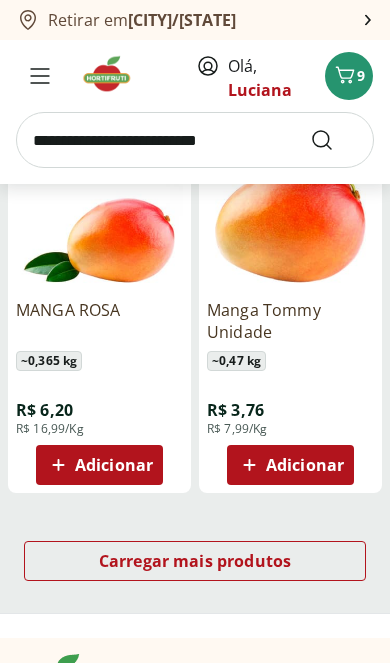 scroll, scrollTop: 13822, scrollLeft: 0, axis: vertical 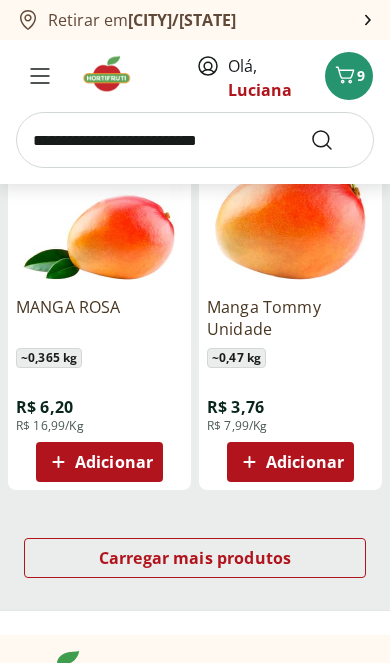 click on "Carregar mais produtos" at bounding box center (195, 558) 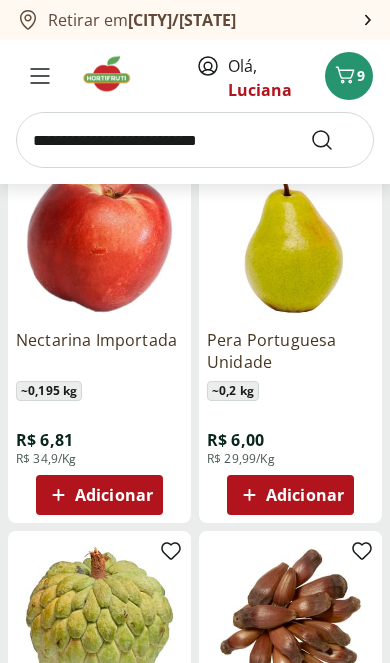 scroll, scrollTop: 14954, scrollLeft: 0, axis: vertical 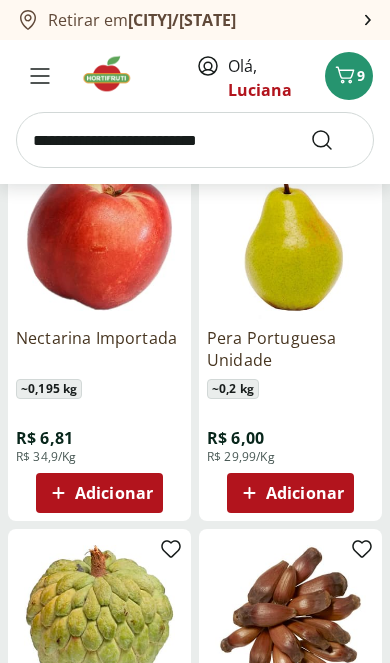click on "Adicionar" at bounding box center [305, 493] 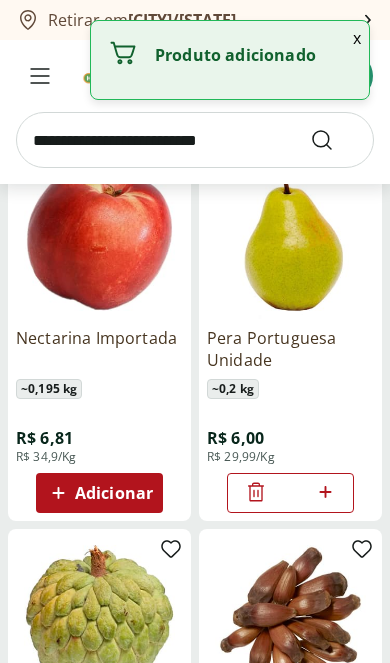 click 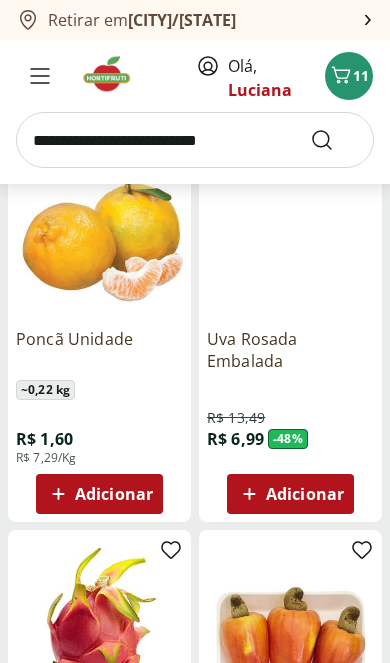 scroll, scrollTop: 15724, scrollLeft: 0, axis: vertical 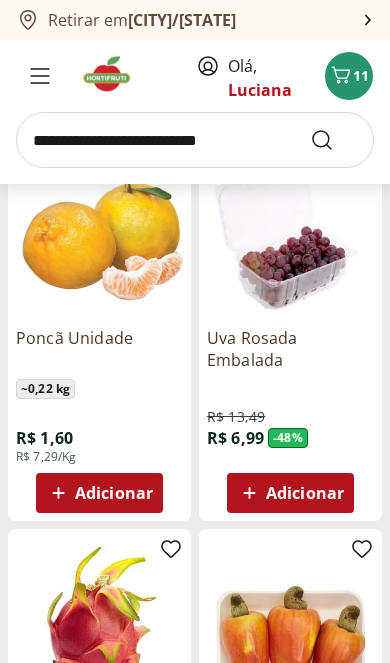 click on "Adicionar" at bounding box center (114, 493) 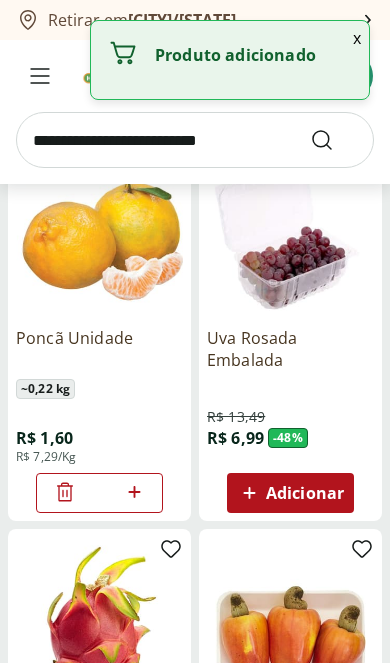 click 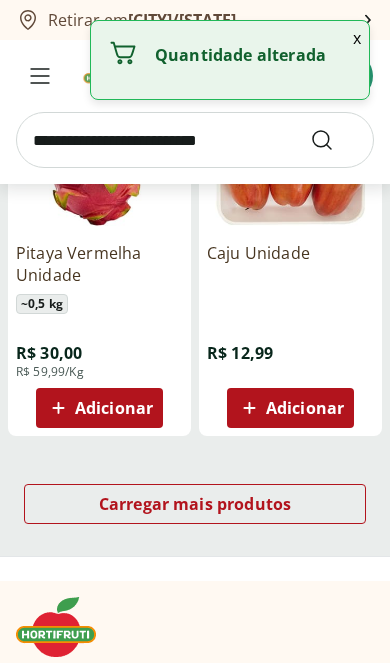 scroll, scrollTop: 16191, scrollLeft: 0, axis: vertical 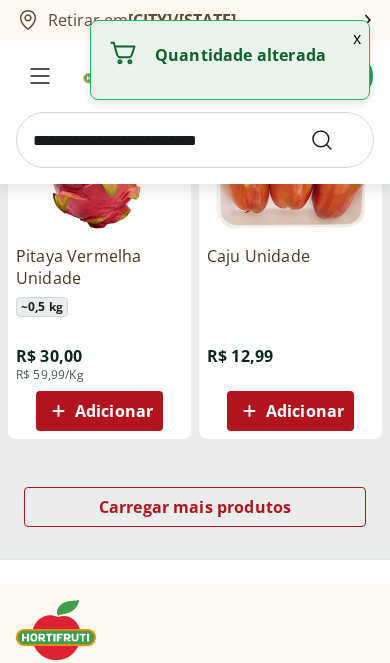 click on "Carregar mais produtos" at bounding box center (195, 507) 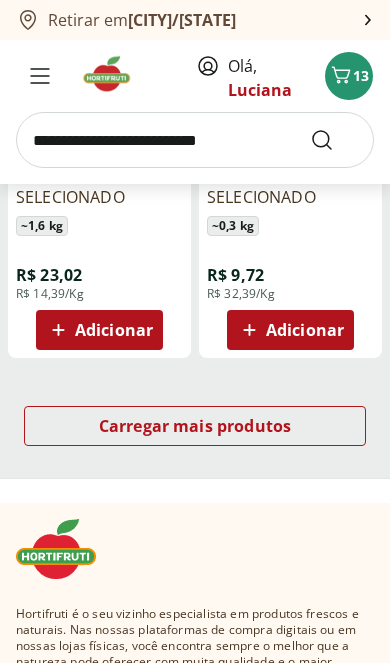 click on "Carregar mais produtos" at bounding box center (195, 426) 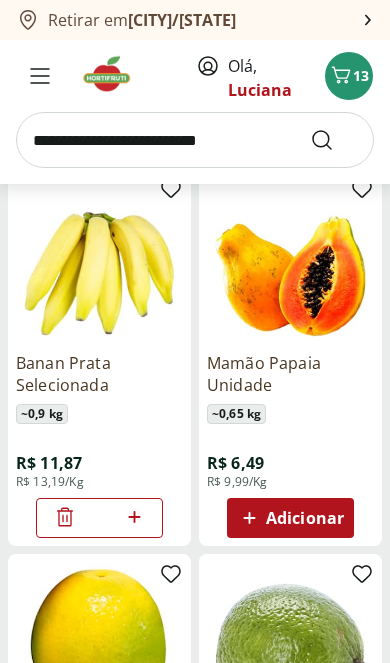 click on "Adicionar" at bounding box center [305, 518] 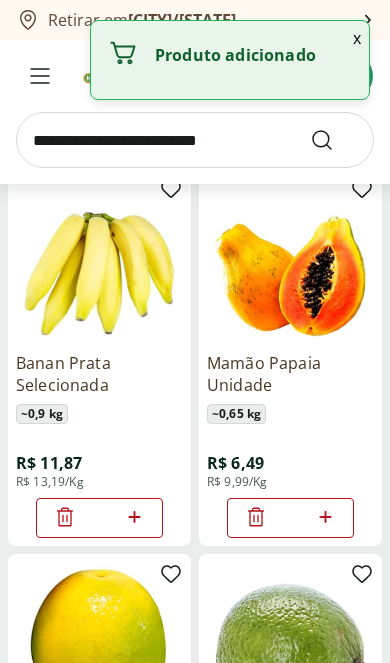 click 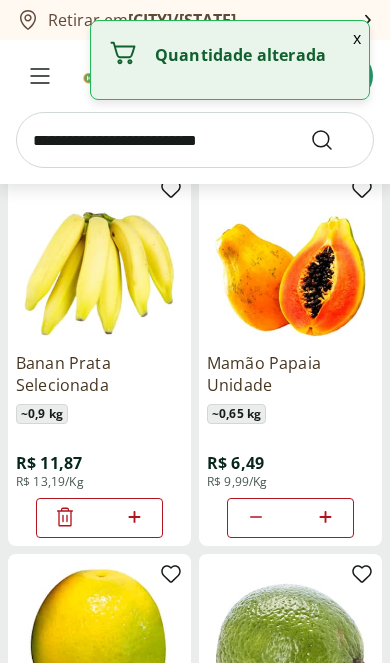 click 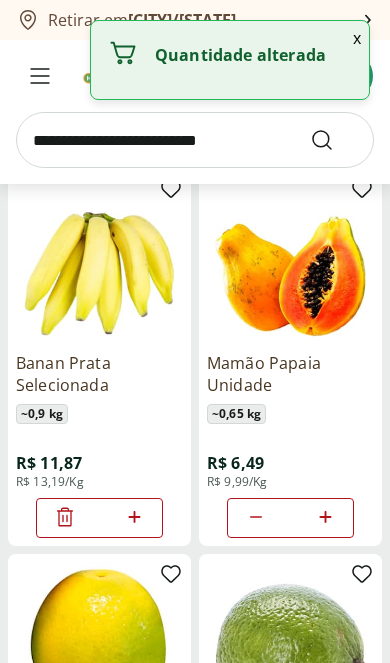 click 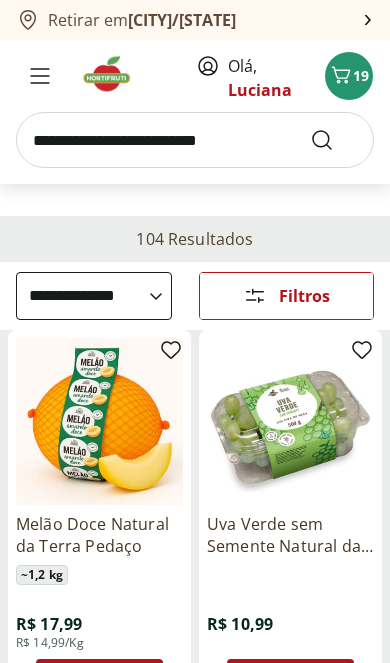 scroll, scrollTop: 0, scrollLeft: 0, axis: both 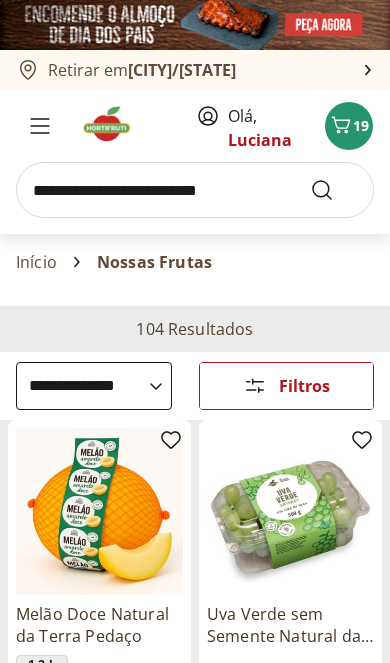 select on "**********" 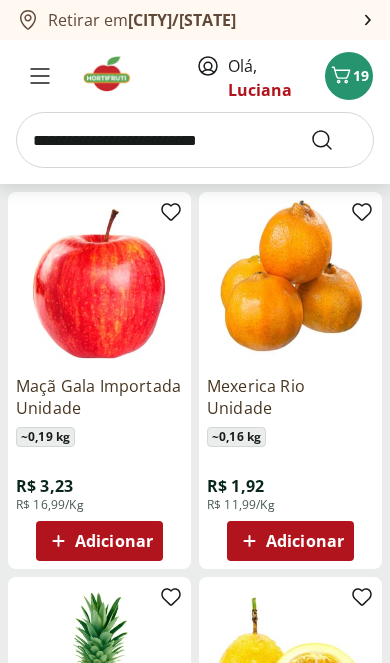 scroll, scrollTop: 0, scrollLeft: 0, axis: both 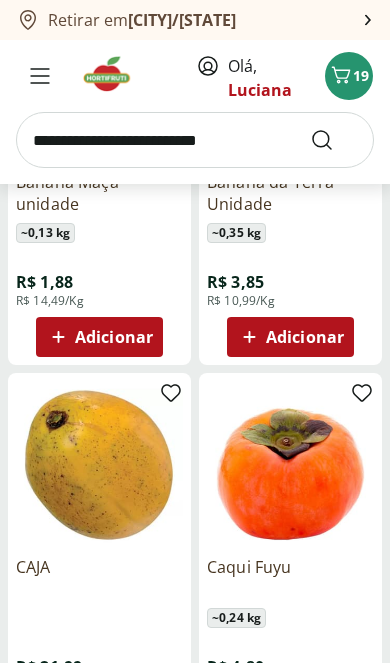 click 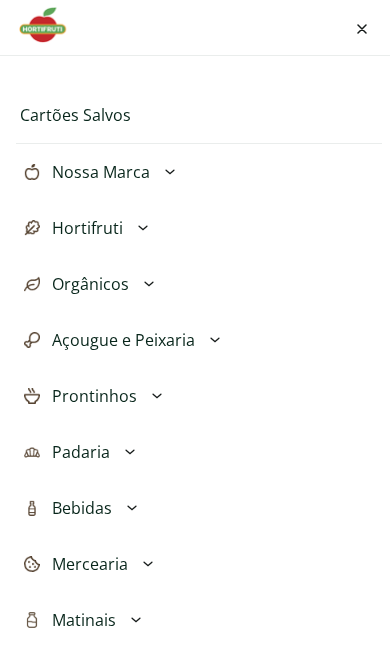 scroll, scrollTop: 283, scrollLeft: 0, axis: vertical 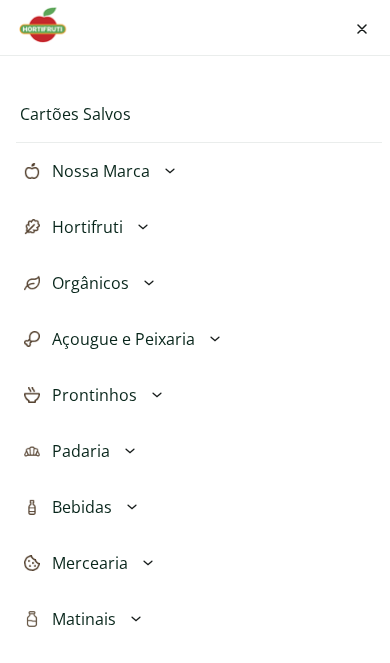 click 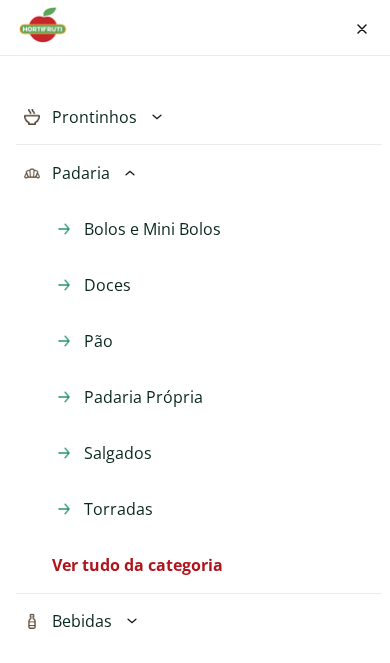 scroll, scrollTop: 562, scrollLeft: 0, axis: vertical 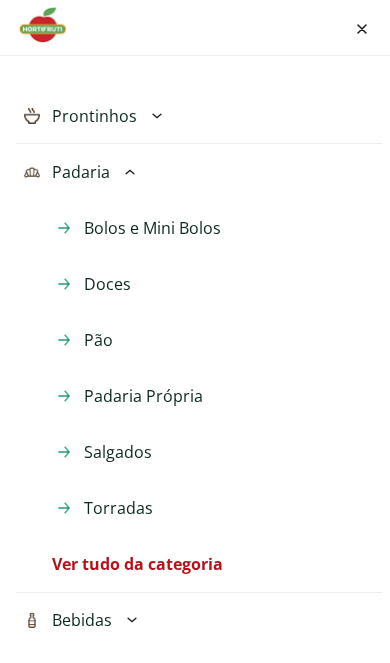 click on "Pão" at bounding box center (98, 340) 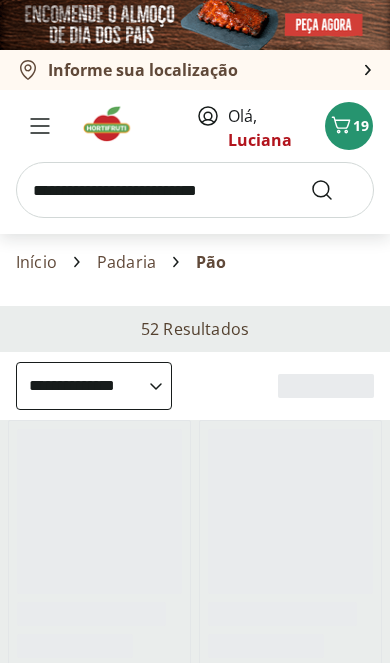 select on "**********" 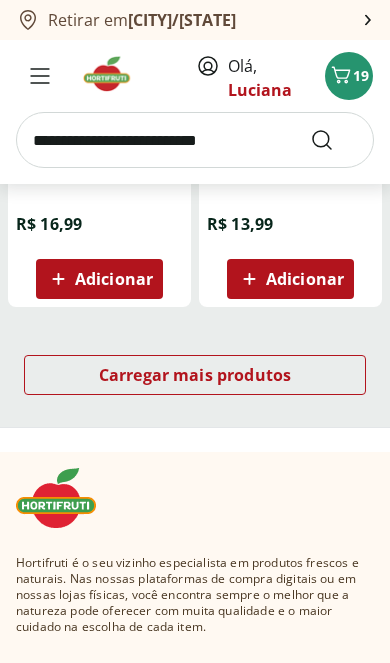 click on "Carregar mais produtos" at bounding box center [195, 375] 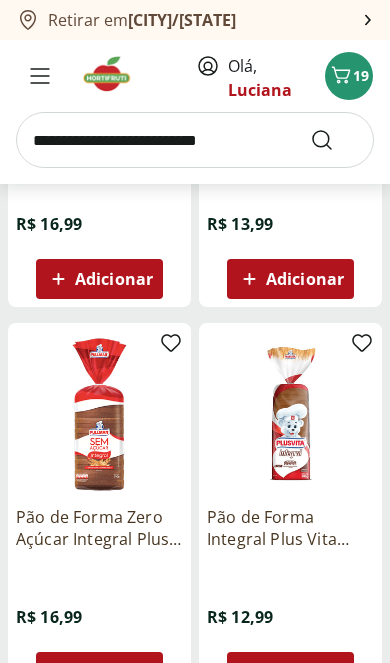 scroll, scrollTop: 2415, scrollLeft: 0, axis: vertical 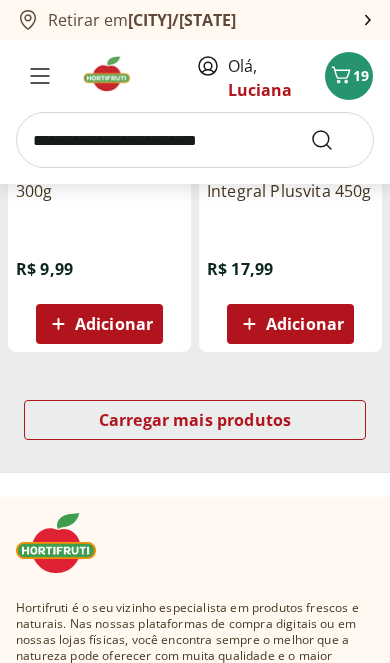 click on "Carregar mais produtos" at bounding box center (195, 420) 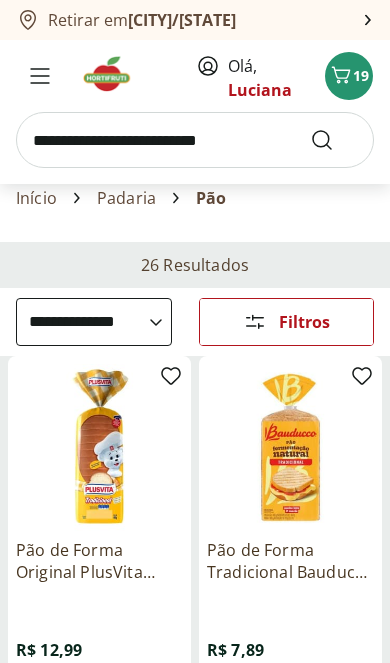 scroll, scrollTop: 61, scrollLeft: 0, axis: vertical 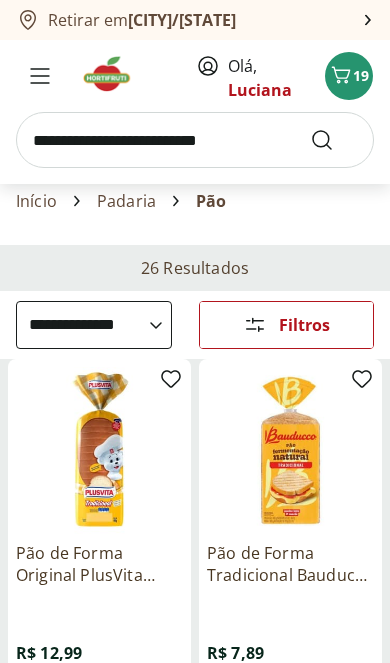 click 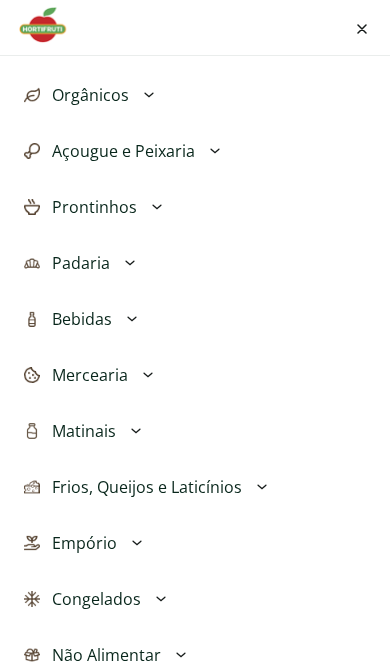 scroll, scrollTop: 472, scrollLeft: 0, axis: vertical 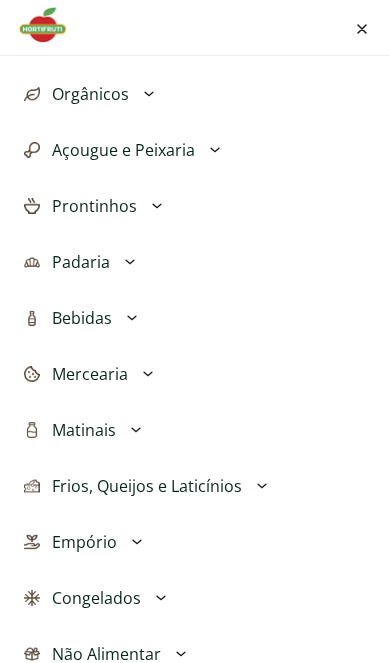 click 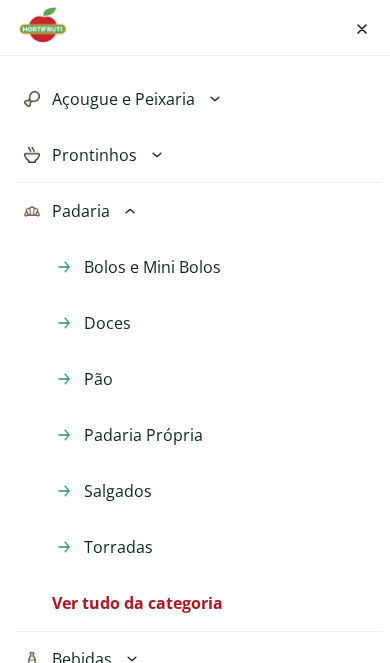 scroll, scrollTop: 556, scrollLeft: 0, axis: vertical 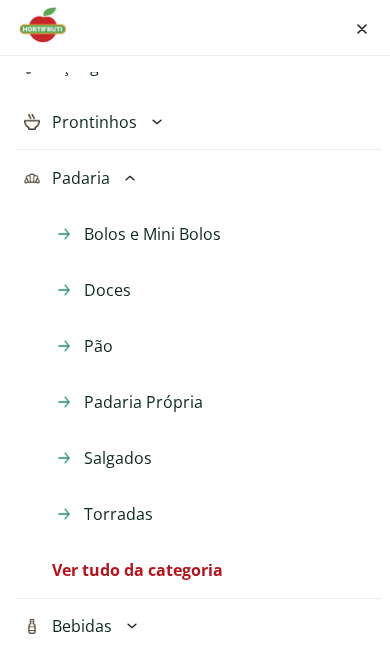 click on "Padaria Própria" at bounding box center (143, 402) 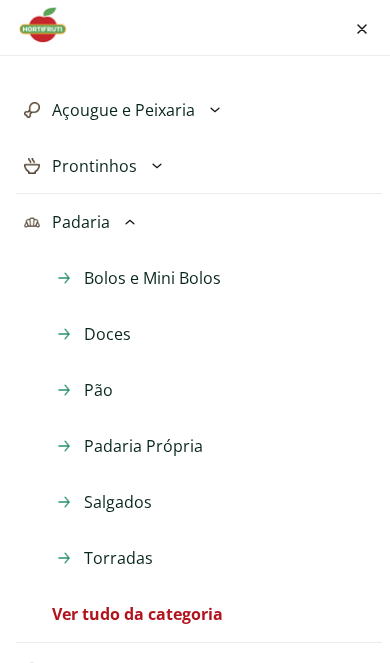scroll, scrollTop: 506, scrollLeft: 0, axis: vertical 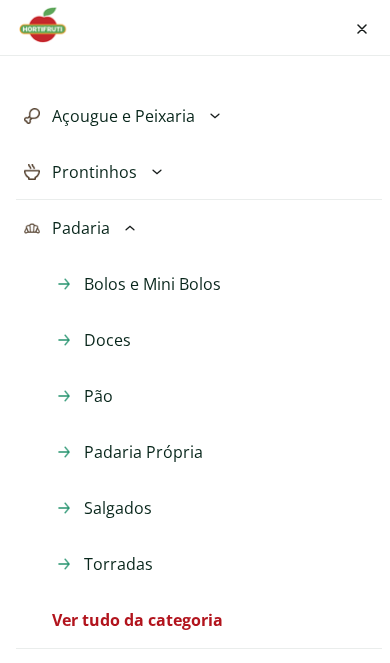 click on "Bolos e Mini Bolos" at bounding box center [152, 284] 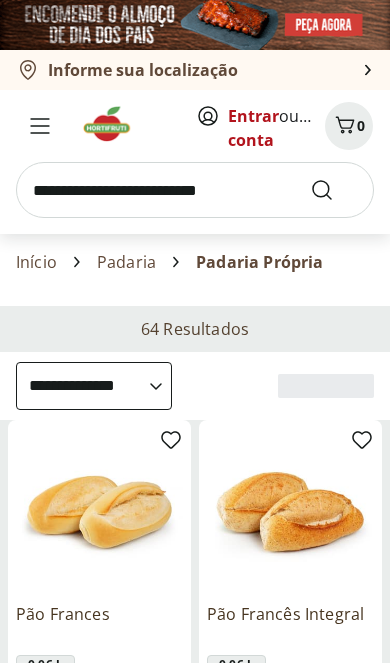 select on "**********" 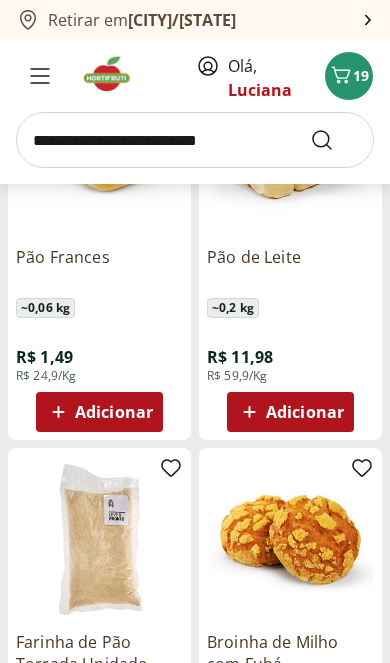 click on "Adicionar" at bounding box center (114, 412) 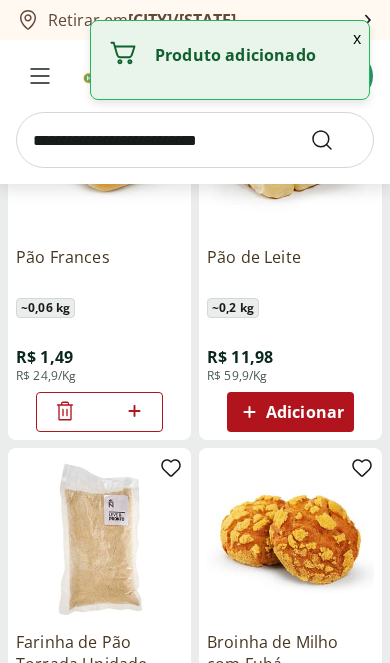 click on "*" at bounding box center (99, 412) 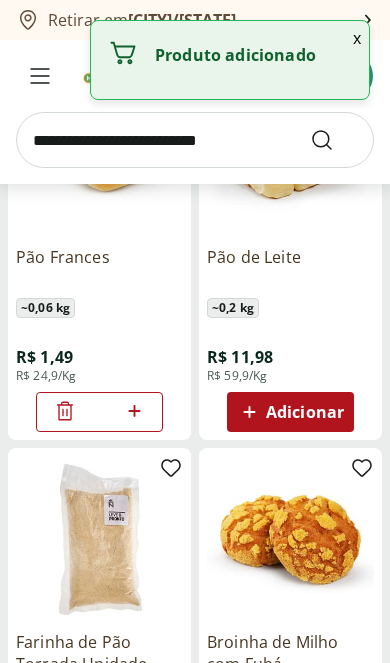 click 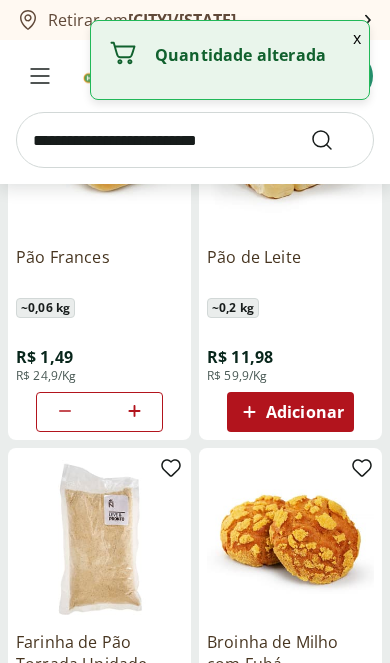 click 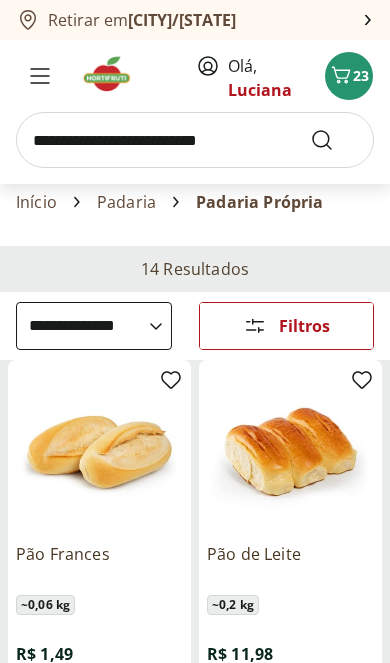 scroll, scrollTop: 0, scrollLeft: 0, axis: both 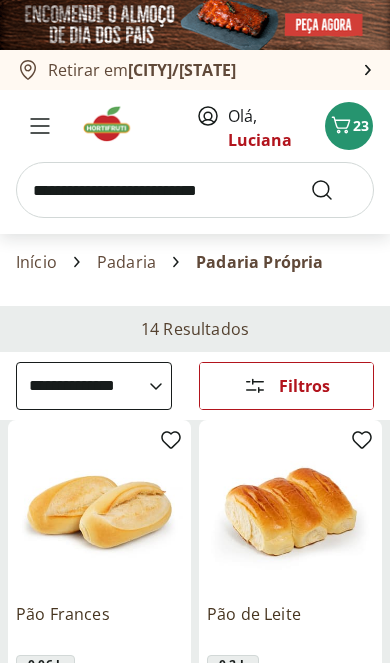 click 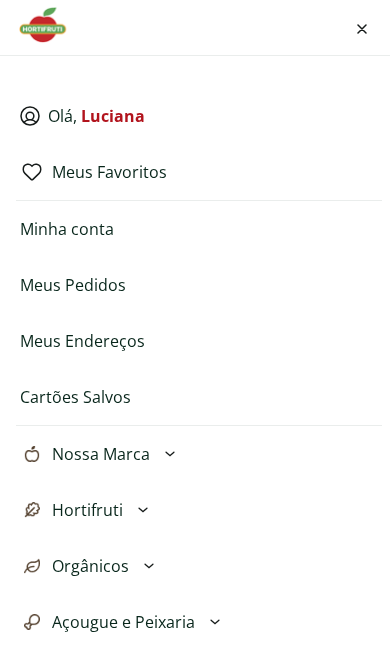 scroll, scrollTop: -2, scrollLeft: 0, axis: vertical 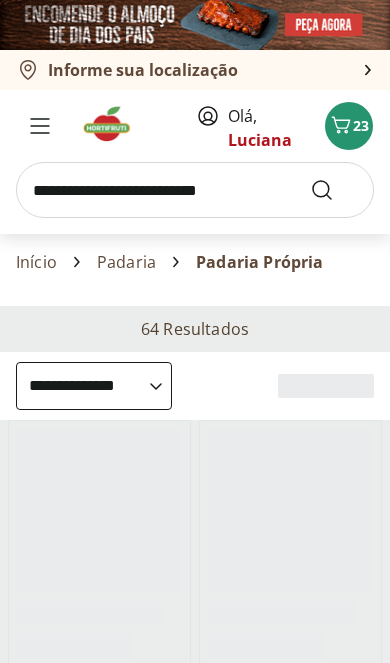 select on "**********" 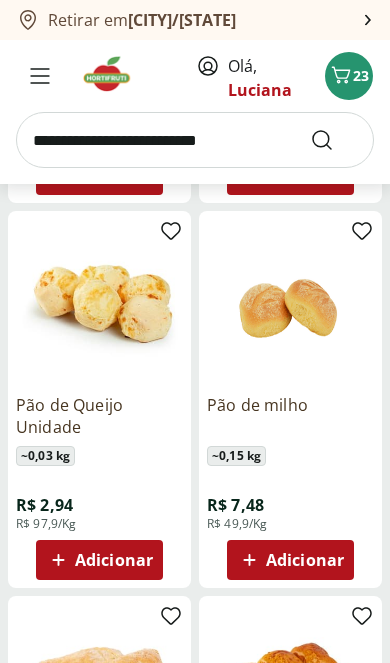 scroll, scrollTop: 979, scrollLeft: 0, axis: vertical 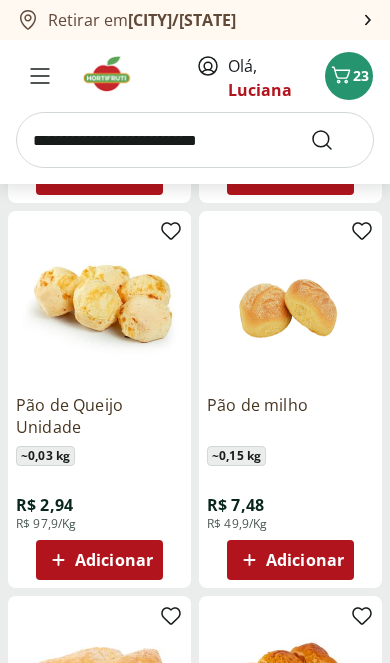 click on "Adicionar" at bounding box center [305, 560] 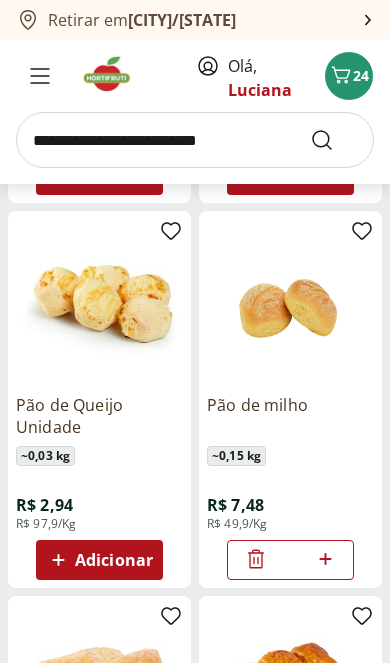 click 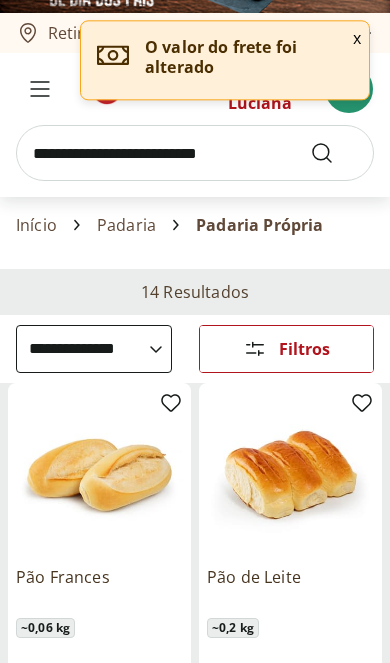scroll, scrollTop: 0, scrollLeft: 0, axis: both 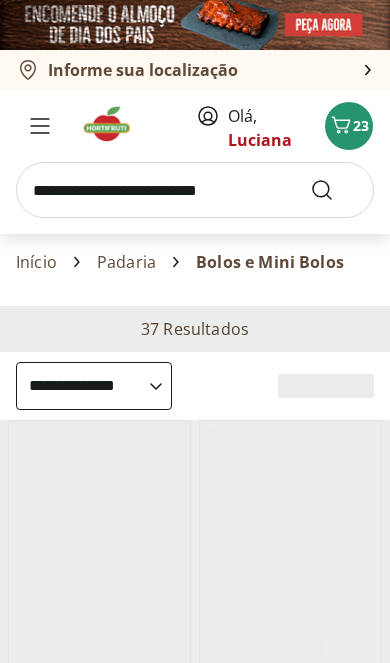 select on "**********" 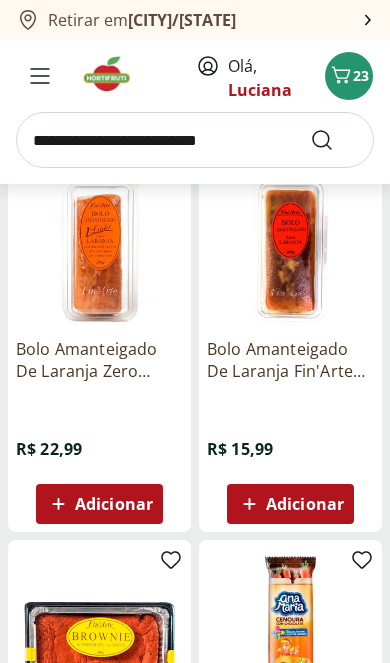 scroll, scrollTop: 268, scrollLeft: 0, axis: vertical 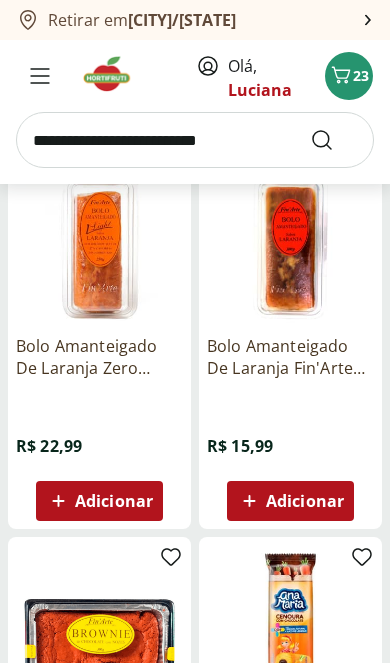click on "Adicionar" at bounding box center (114, 501) 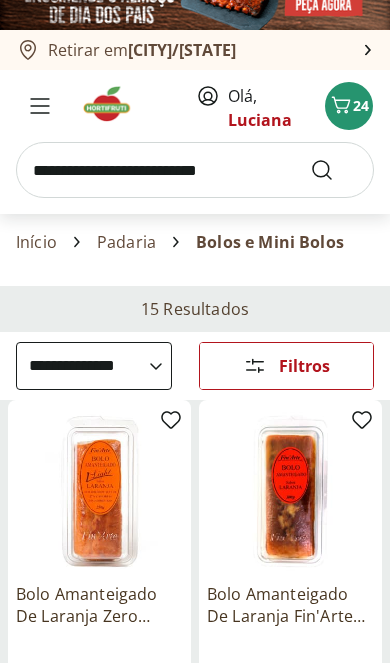 scroll, scrollTop: 0, scrollLeft: 0, axis: both 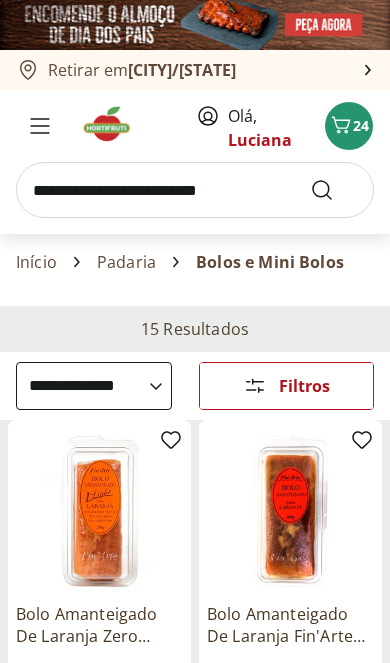 click 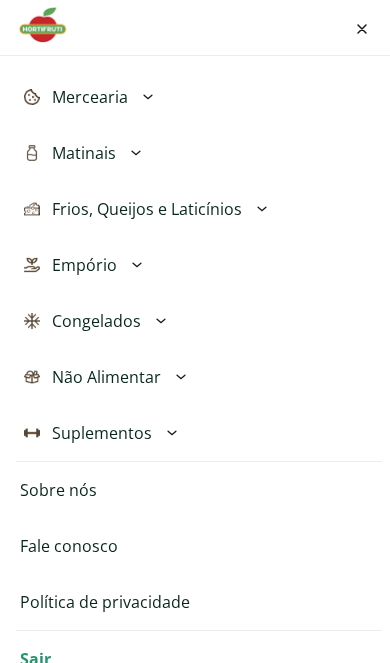 scroll, scrollTop: 764, scrollLeft: 0, axis: vertical 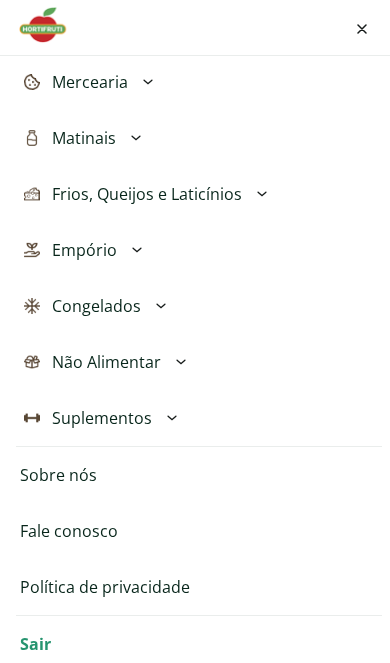 click 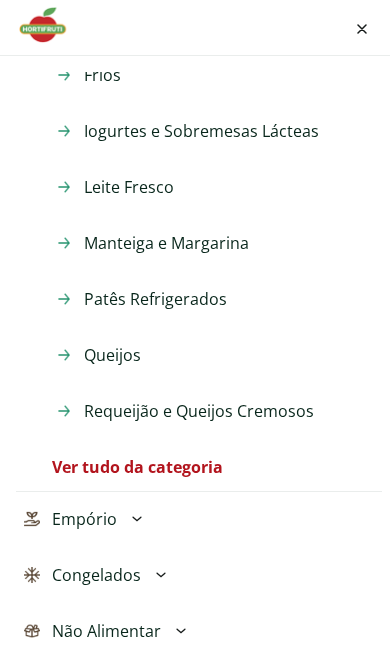 scroll, scrollTop: 997, scrollLeft: 0, axis: vertical 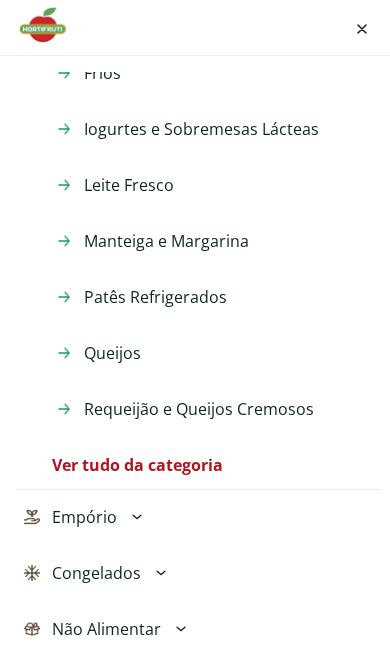 click on "Requeijão e Queijos Cremosos" at bounding box center (199, 409) 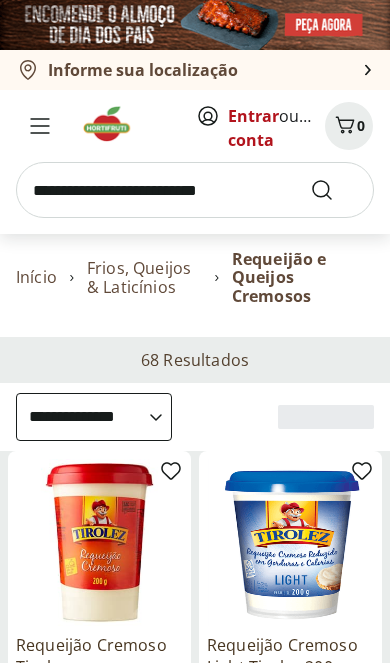 select on "**********" 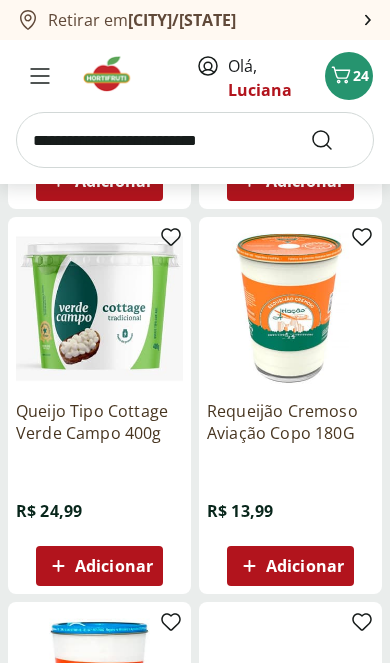 scroll, scrollTop: 1009, scrollLeft: 0, axis: vertical 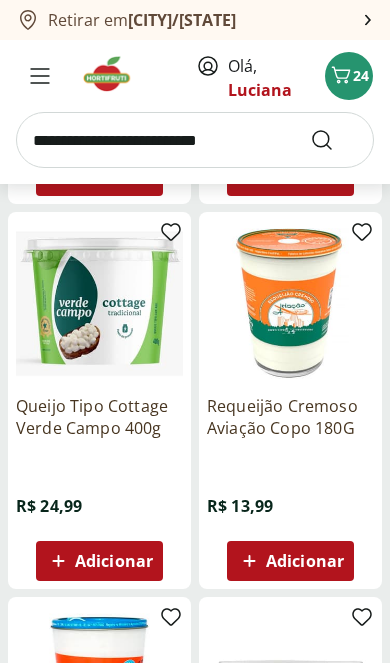 click on "Adicionar" at bounding box center (114, 561) 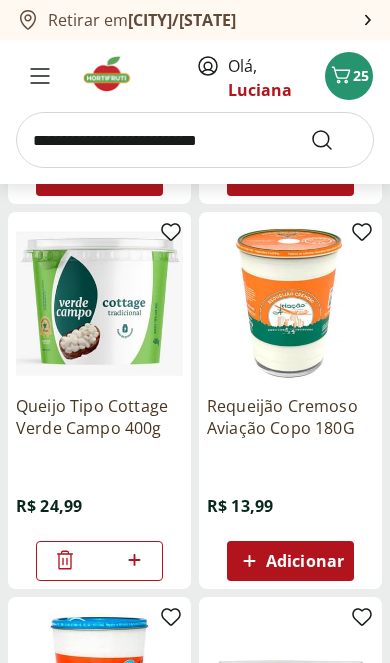 click on "25" at bounding box center [361, 75] 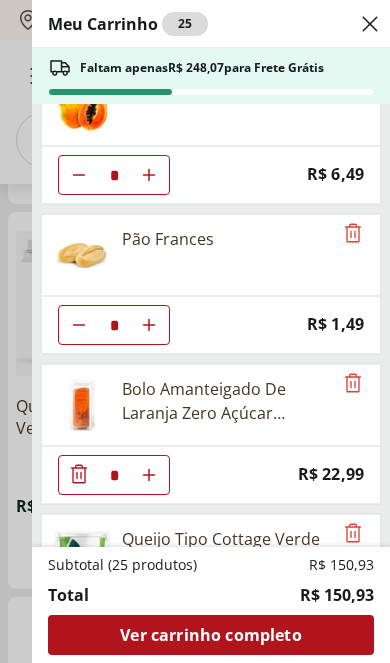 scroll, scrollTop: 1098, scrollLeft: 0, axis: vertical 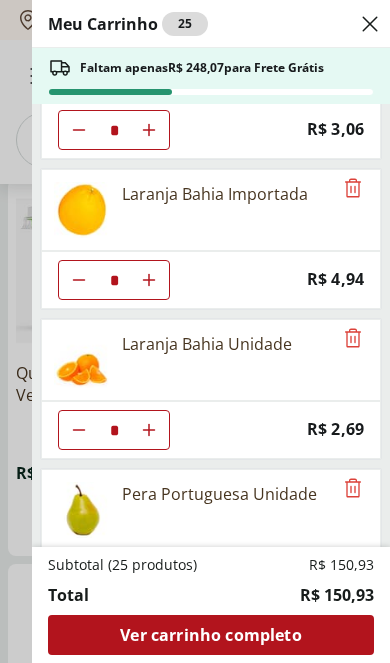 click 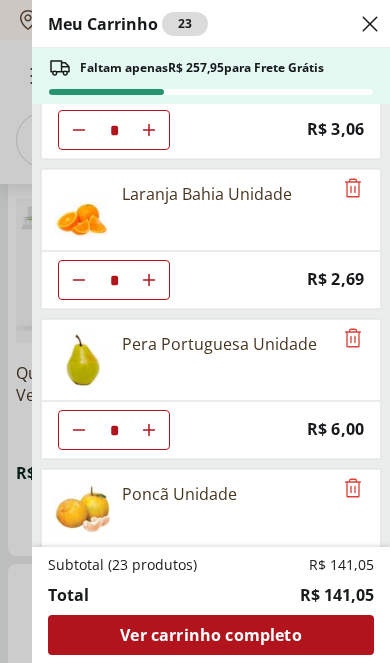 click on "Ver carrinho completo" at bounding box center (210, 635) 